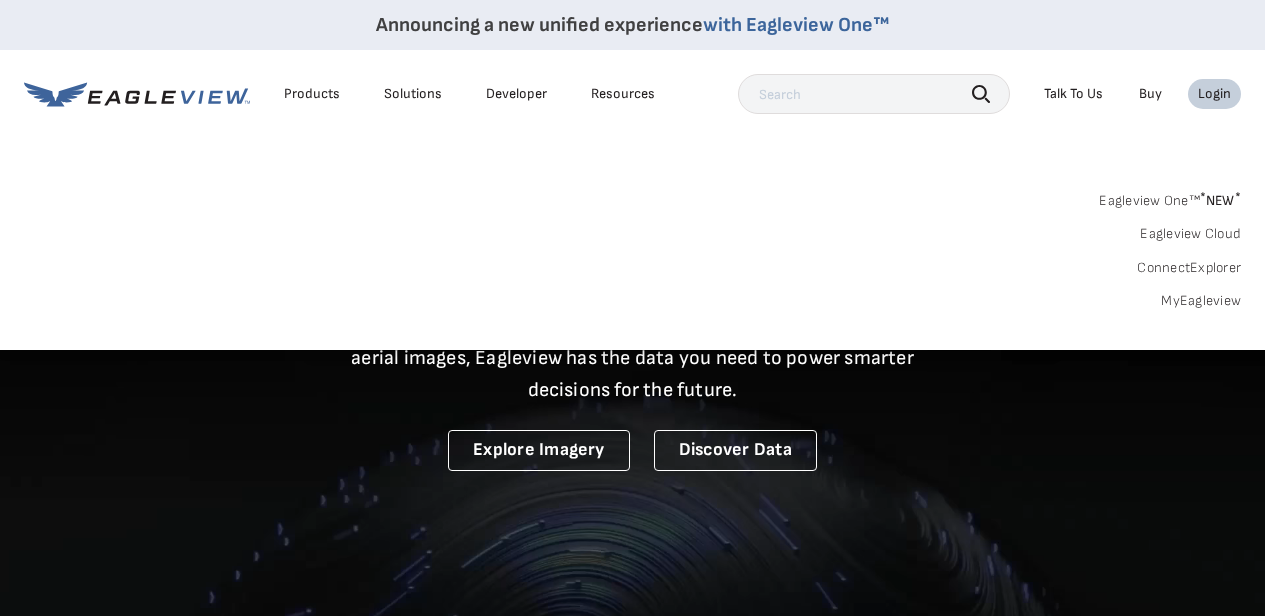 scroll, scrollTop: 0, scrollLeft: 0, axis: both 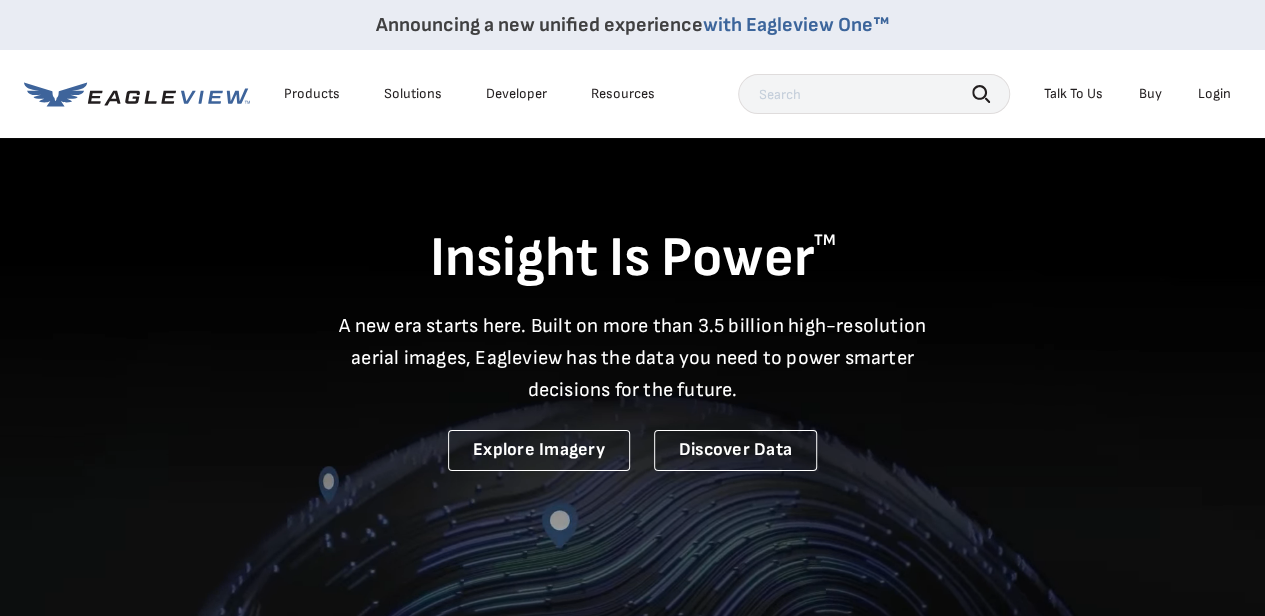 click on "Login" at bounding box center (1214, 94) 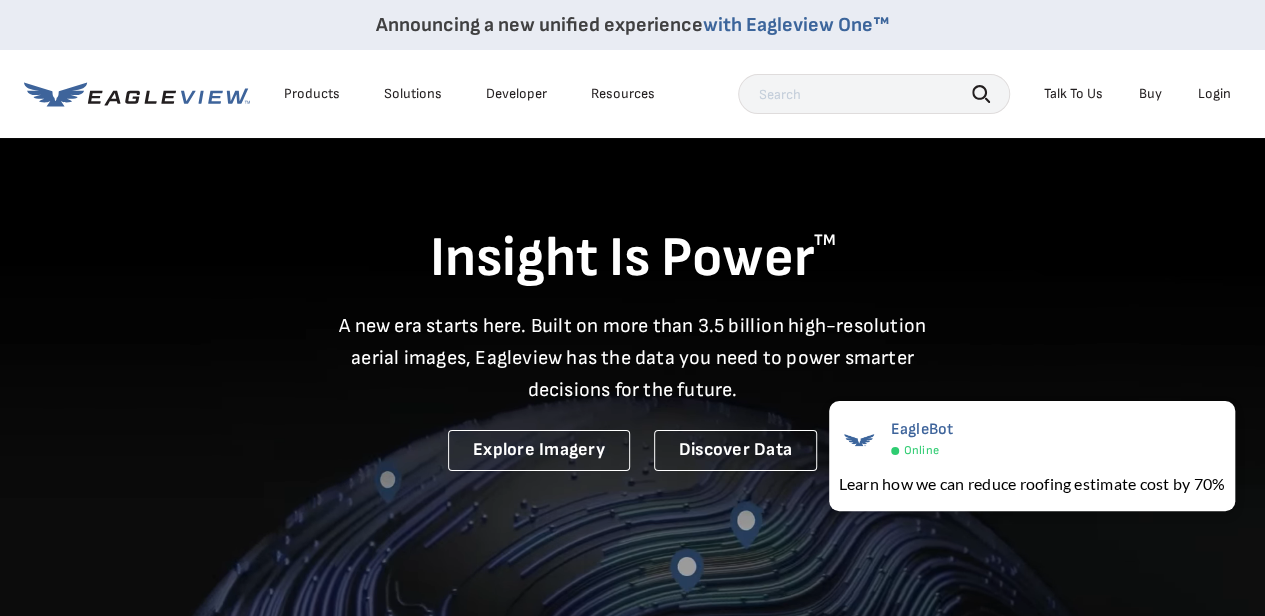click on "Login" at bounding box center [1214, 94] 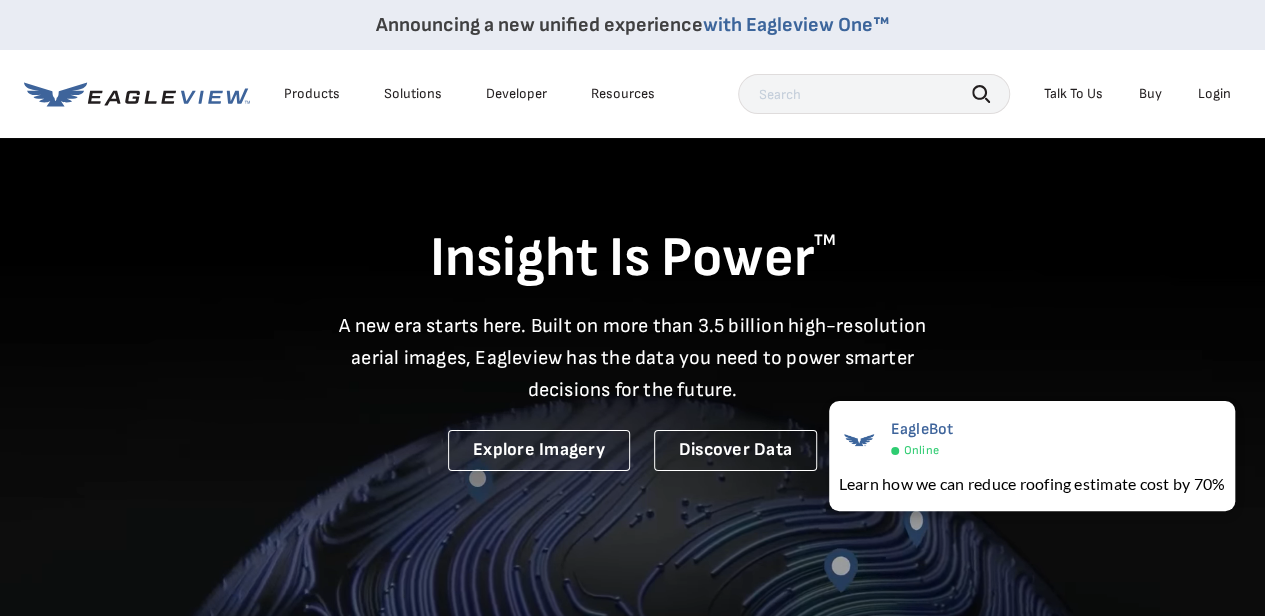 click on "Login" at bounding box center [1214, 94] 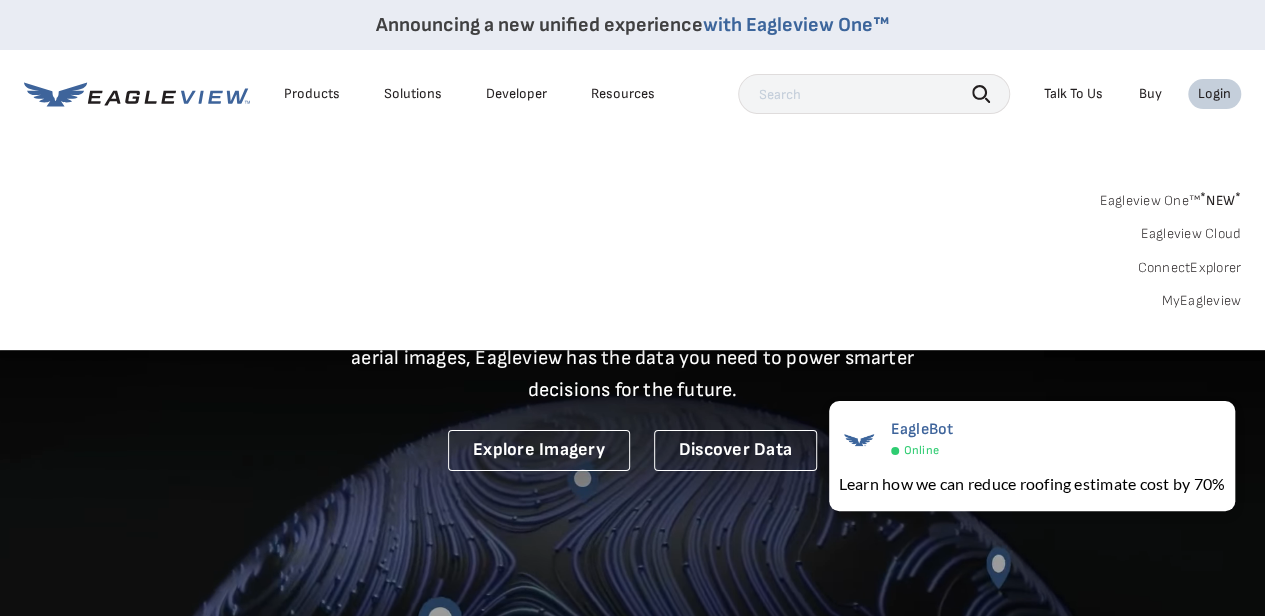 click on "MyEagleview" at bounding box center [1201, 301] 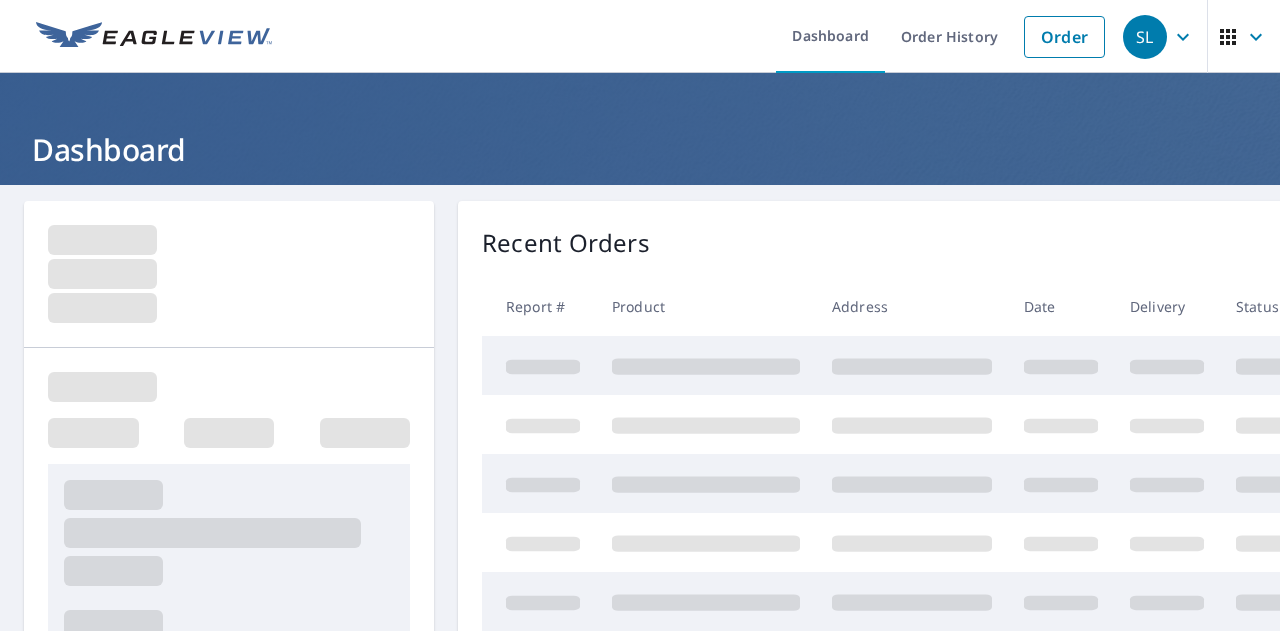 scroll, scrollTop: 0, scrollLeft: 0, axis: both 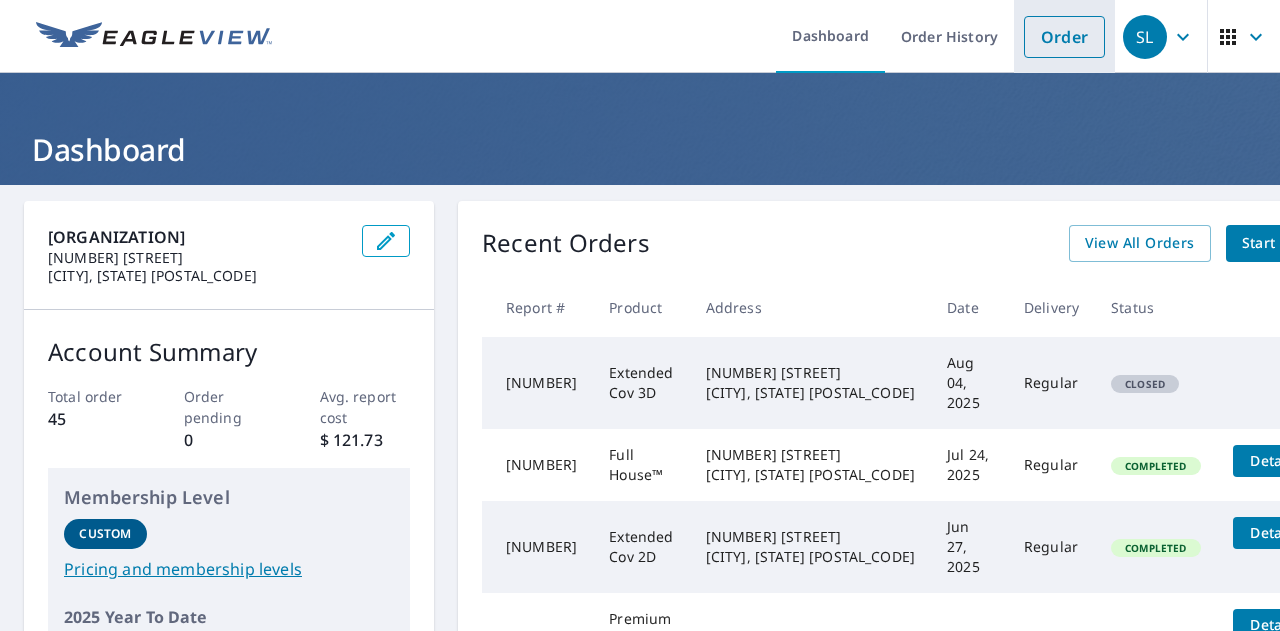 click on "Order" at bounding box center [1064, 37] 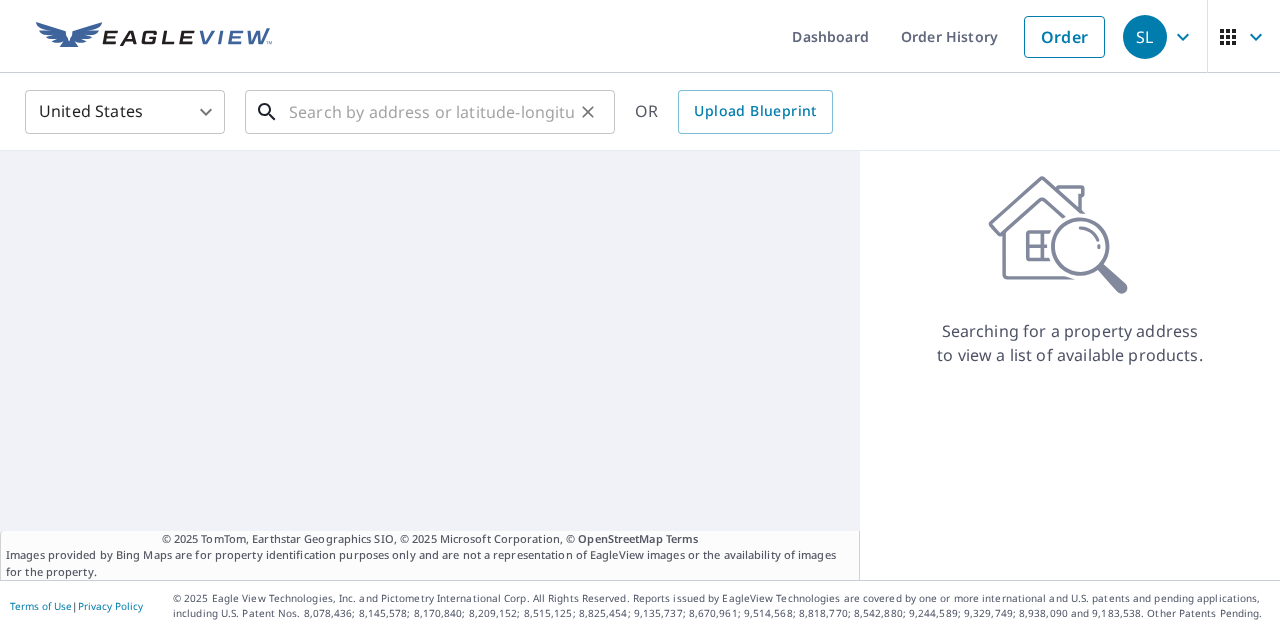 click at bounding box center [431, 112] 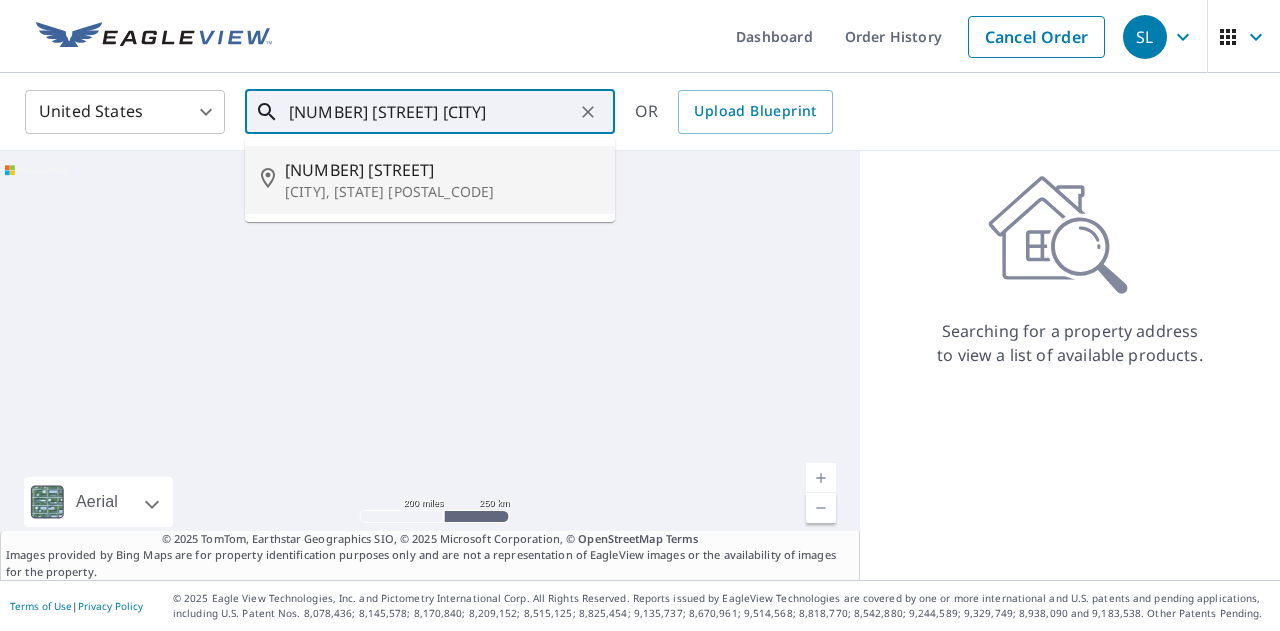 click on "[NUMBER] [STREET]" at bounding box center [442, 170] 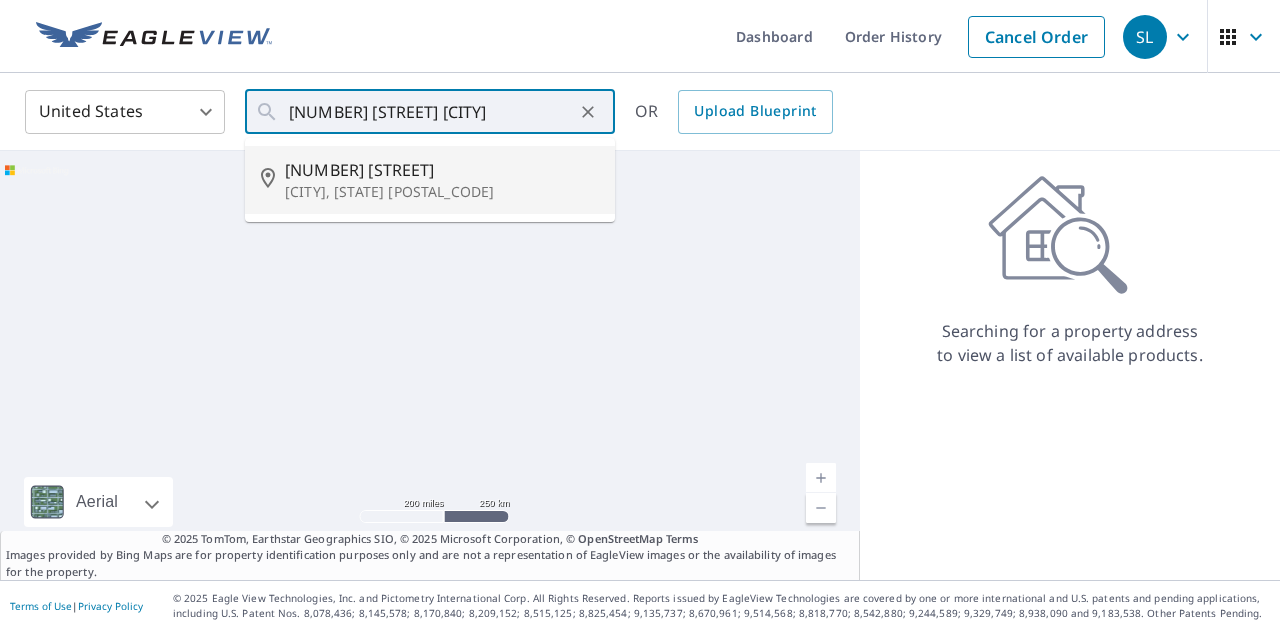 type on "[NUMBER] [STREET] [CITY], [STATE] [POSTAL_CODE]" 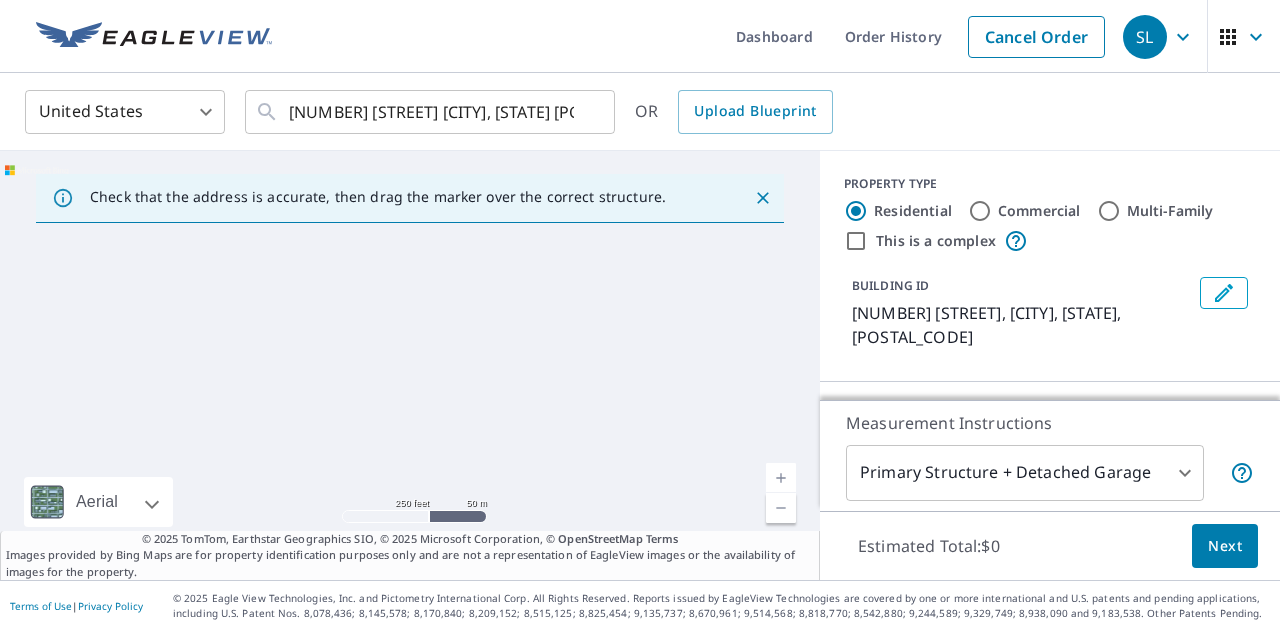 click on "Commercial" at bounding box center [980, 211] 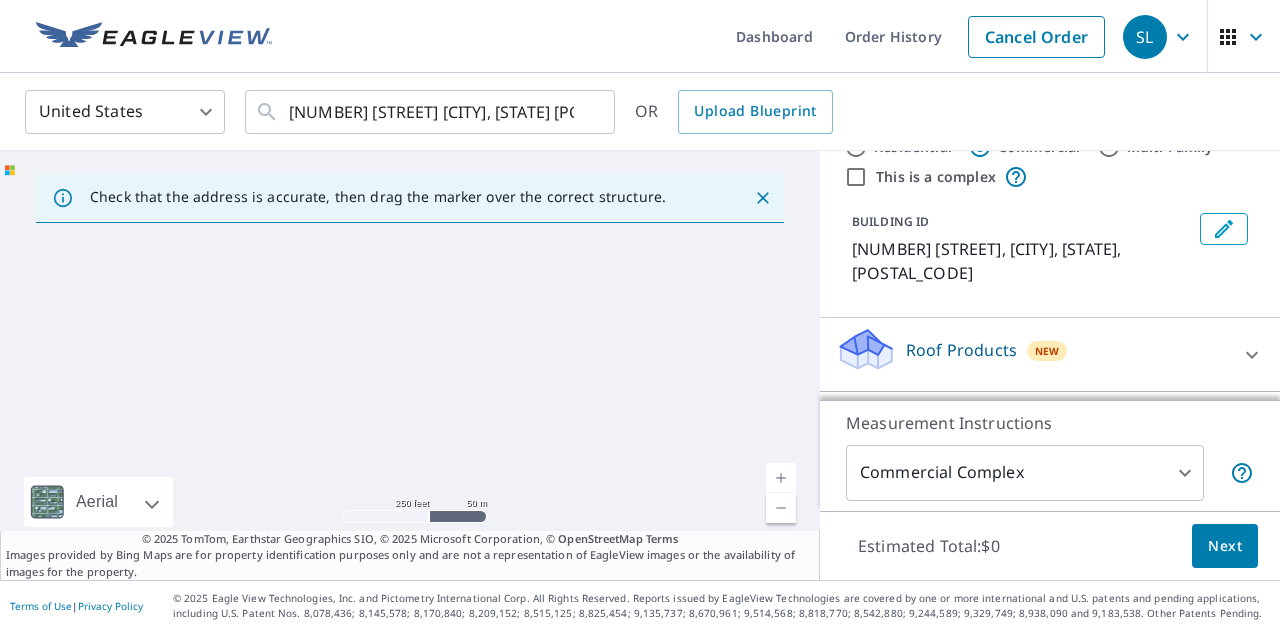 scroll, scrollTop: 104, scrollLeft: 0, axis: vertical 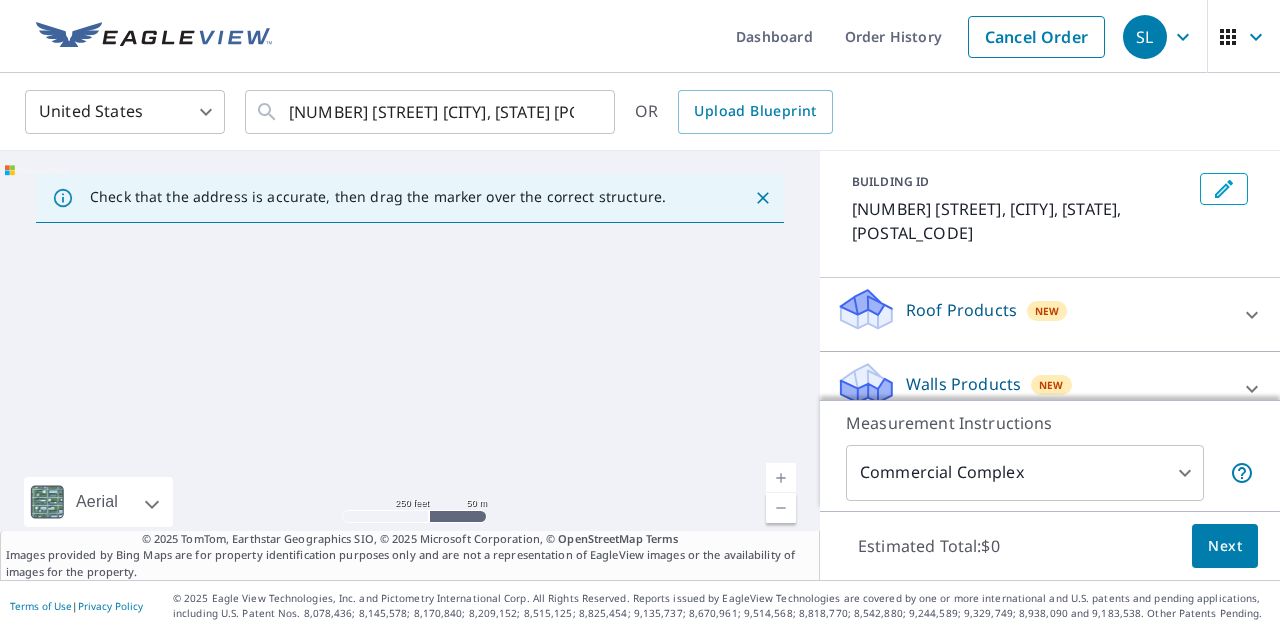 click on "SL SL
Dashboard Order History Cancel Order SL United States US ​ 291 Ocean St Marshfield, MA 02050 ​ OR Upload Blueprint Check that the address is accurate, then drag the marker over the correct structure. Aerial Road A standard road map Aerial A detailed look from above Labels Labels 250 feet 50 m © 2025 TomTom, © Vexcel Imaging, © 2025 Microsoft Corporation,  © OpenStreetMap Terms © 2025 TomTom, Earthstar Geographics SIO, © 2025 Microsoft Corporation, ©   OpenStreetMap   Terms Images provided by Bing Maps are for property identification purposes only and are not a representation of EagleView images or the availability of images for the property. PROPERTY TYPE Residential Commercial Multi-Family This is a complex BUILDING ID 291 Ocean St, Marshfield, MA, 02050 Roof Products New Premium $52.5 Gutter $23.25 Bid Perfect™ $49 Walls Products New Walls $221.25 Measurement Instructions Commercial Complex 4 ​ Estimated Total:  $0 Next Terms of Use  |  Privacy Policy" at bounding box center (640, 315) 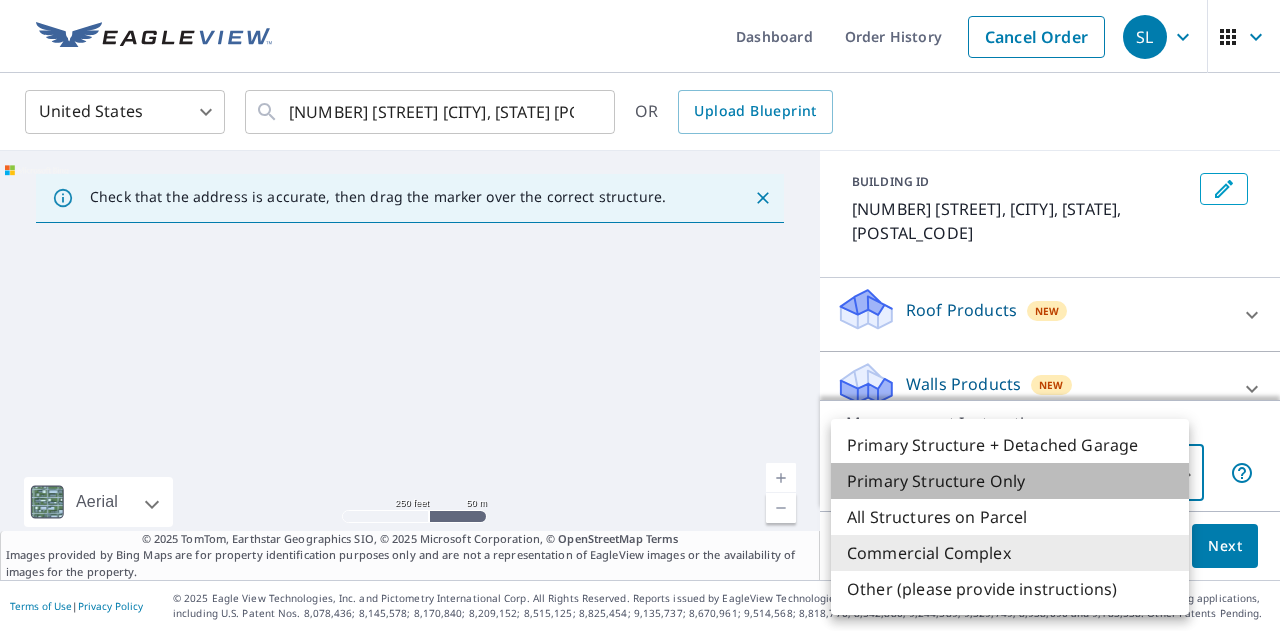 click on "Primary Structure Only" at bounding box center (1010, 481) 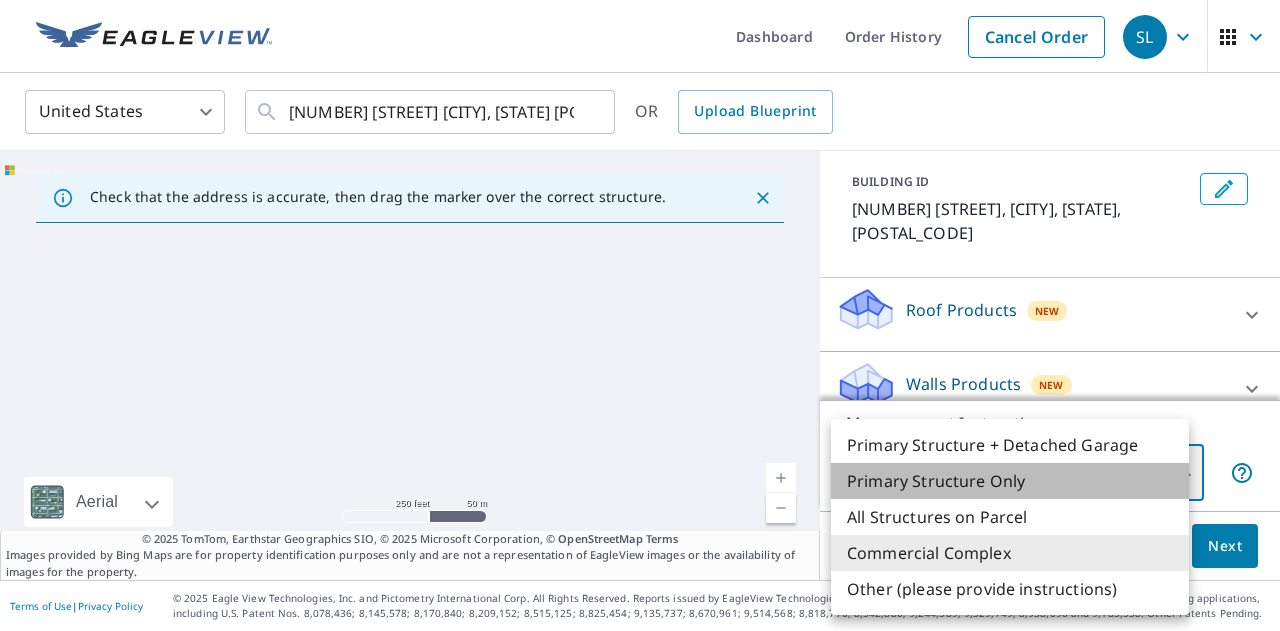 type on "2" 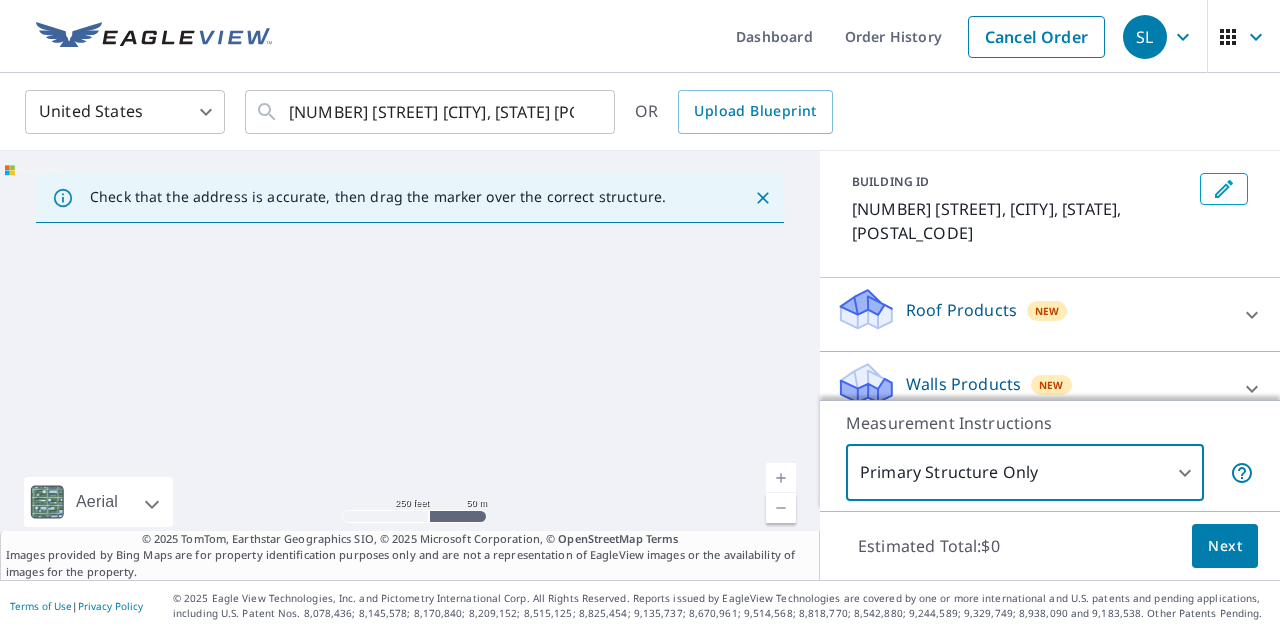 click on "Roof Products New" at bounding box center [1032, 314] 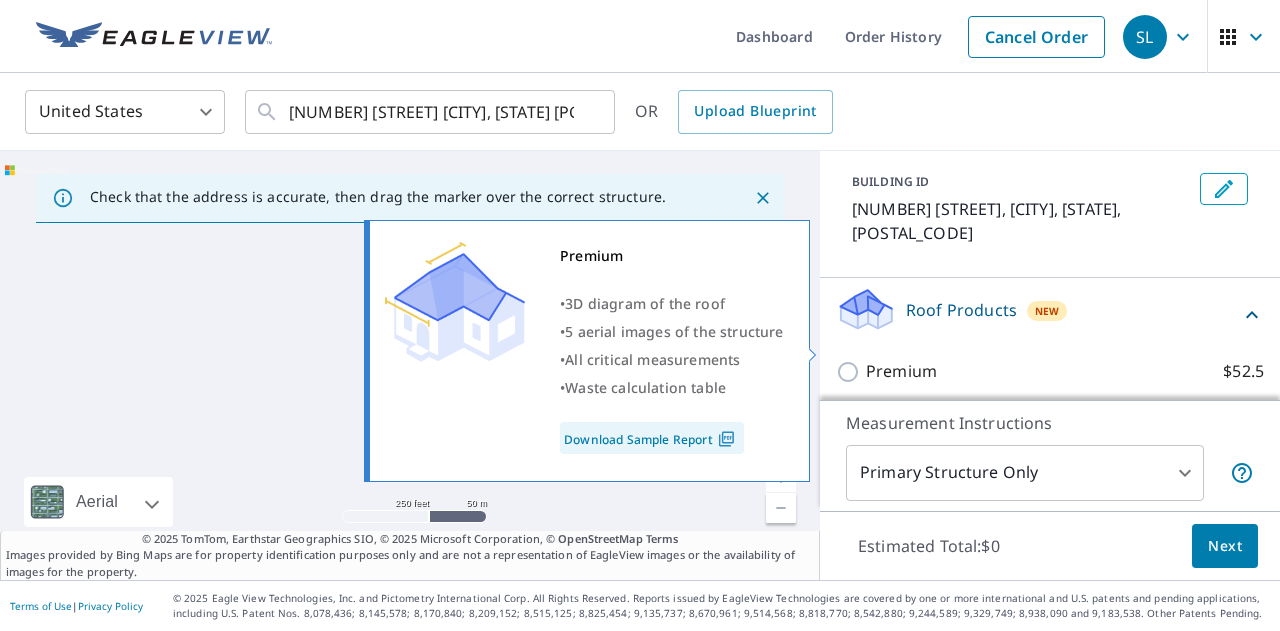 click on "Premium $52.5" at bounding box center [1065, 371] 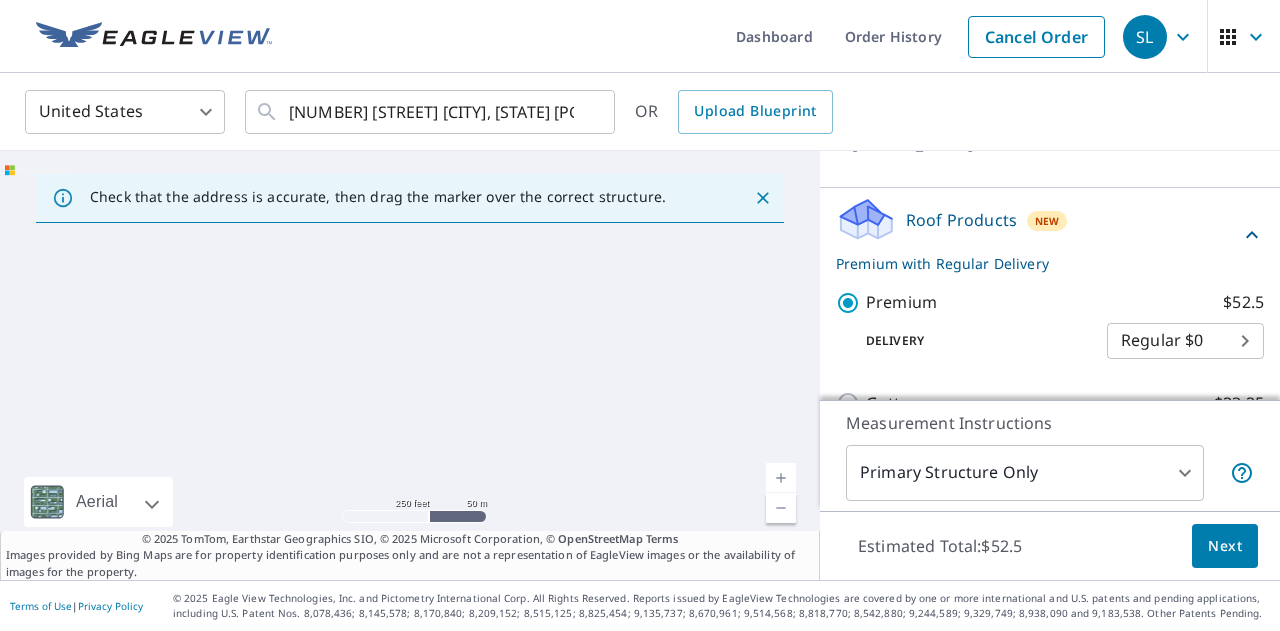 scroll, scrollTop: 304, scrollLeft: 0, axis: vertical 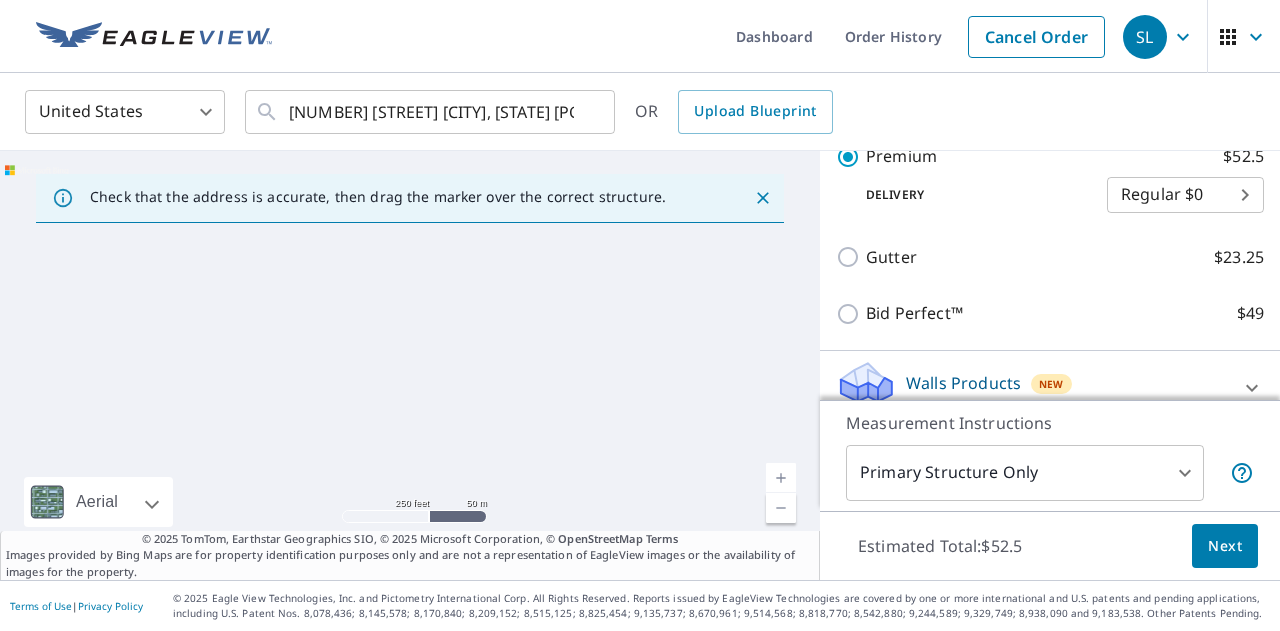 click on "Walls Products New" at bounding box center [1032, 387] 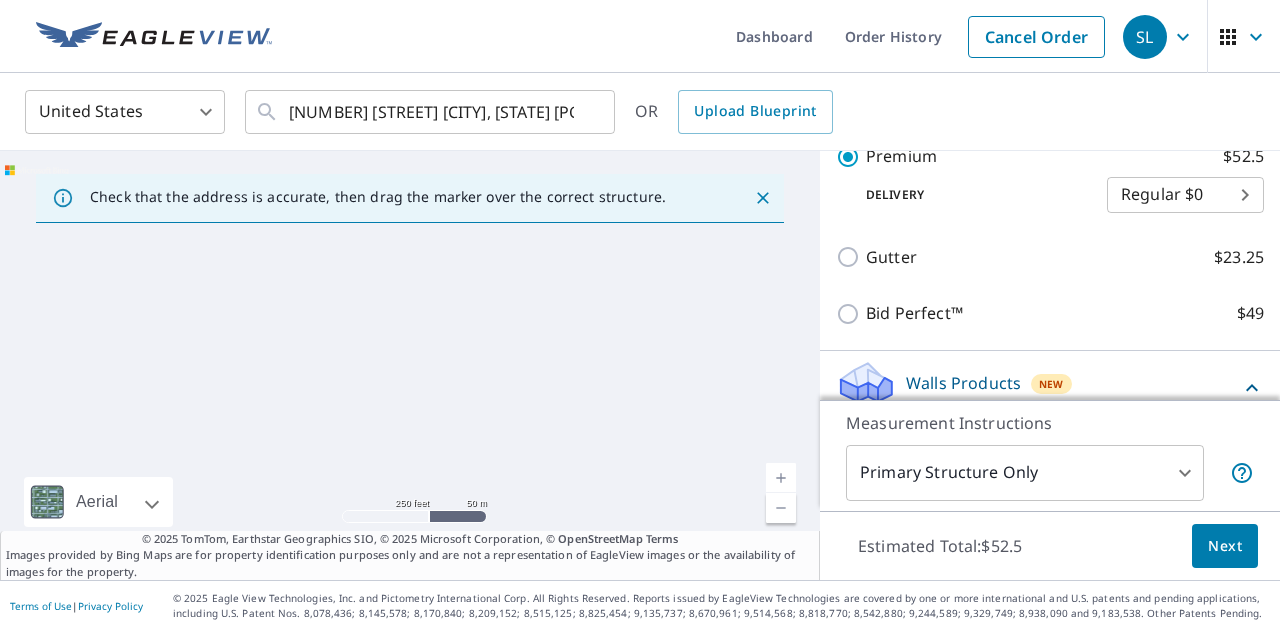 scroll, scrollTop: 397, scrollLeft: 0, axis: vertical 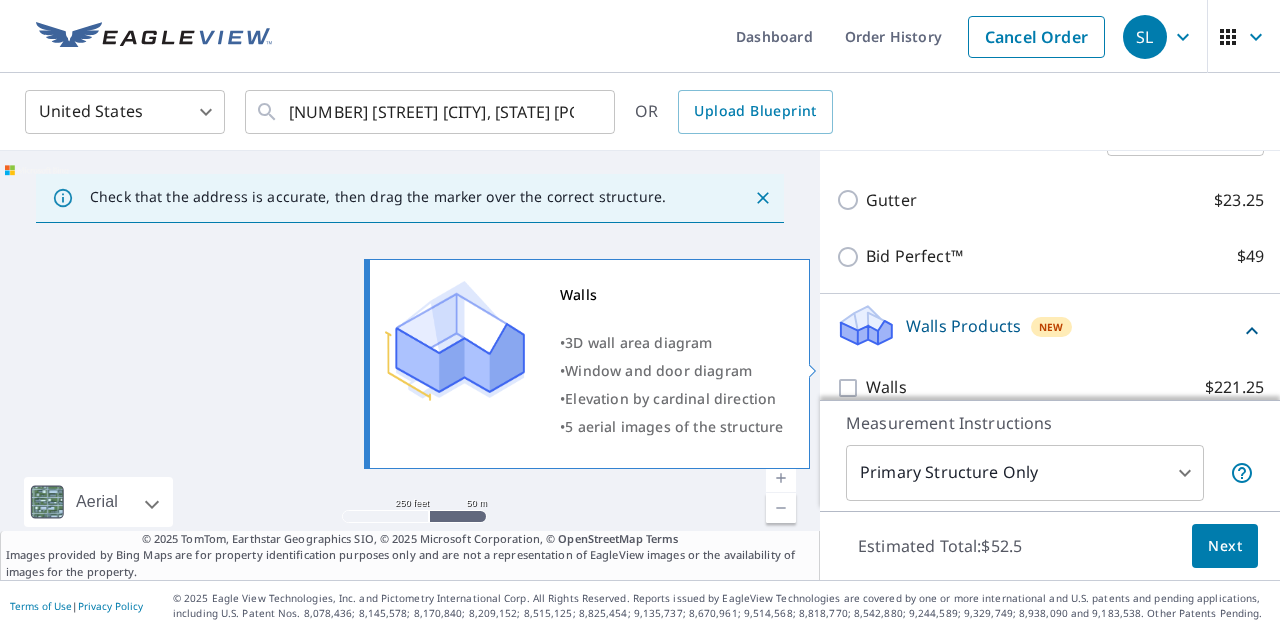 click on "Walls $221.25" at bounding box center (1065, 387) 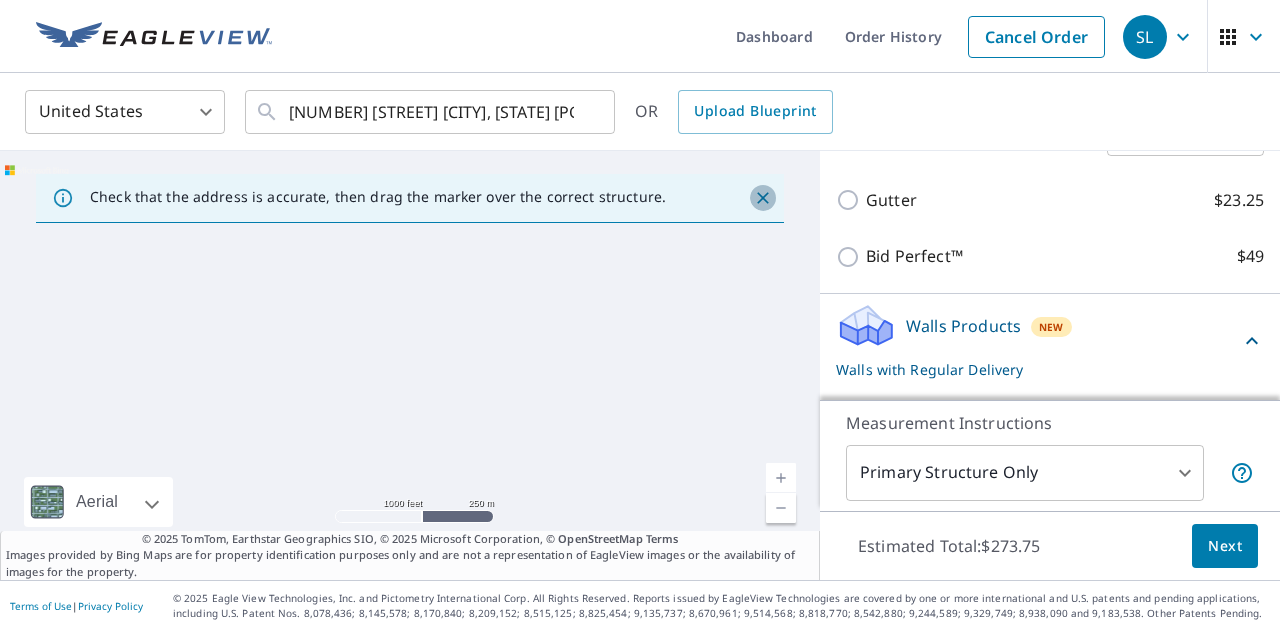 click 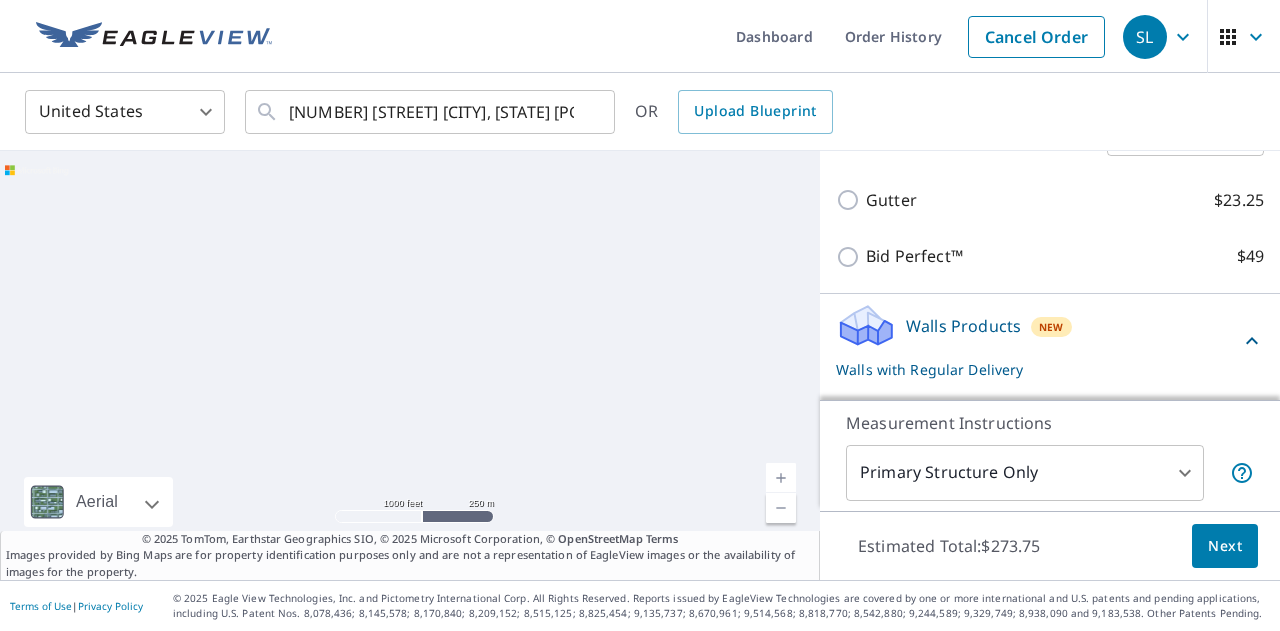 click on "United States US ​ 291 Ocean St Marshfield, MA 02050 ​ OR Upload Blueprint" at bounding box center [633, 111] 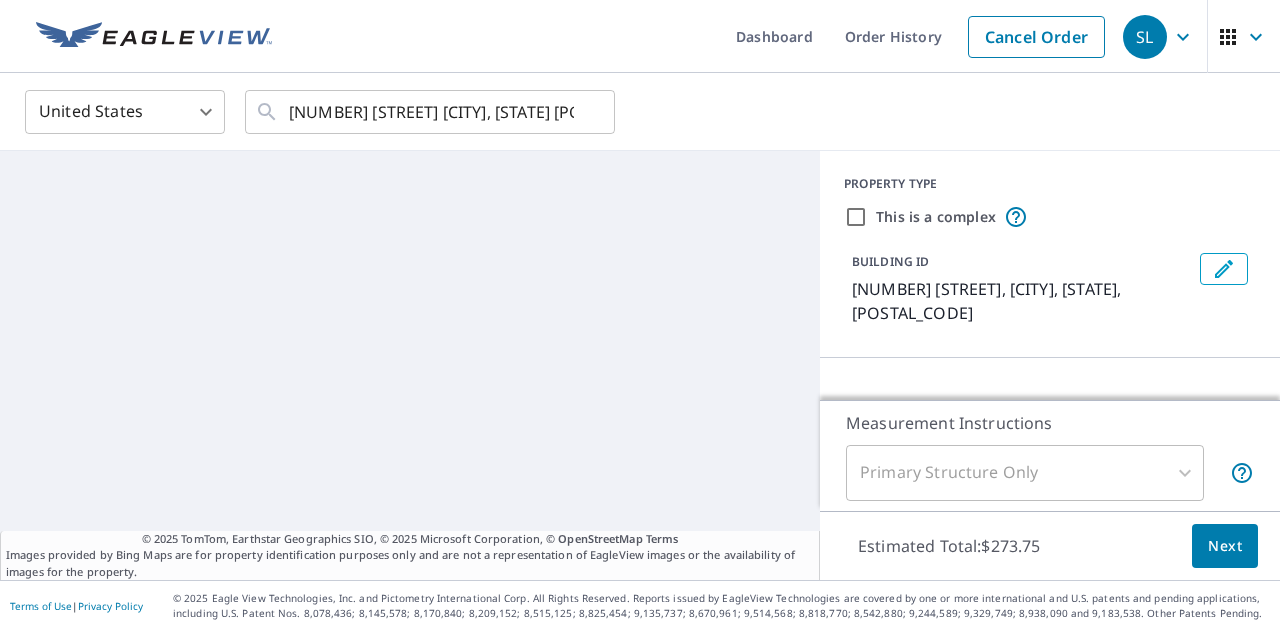 scroll, scrollTop: 0, scrollLeft: 0, axis: both 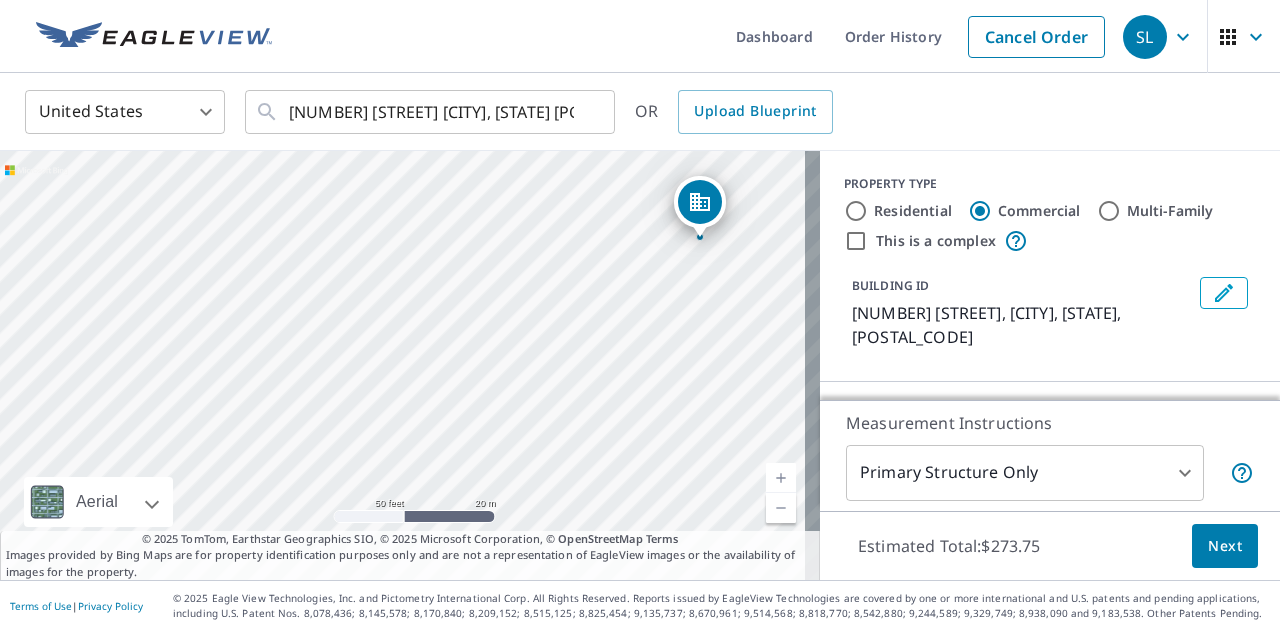 drag, startPoint x: 388, startPoint y: 363, endPoint x: 533, endPoint y: 249, distance: 184.44783 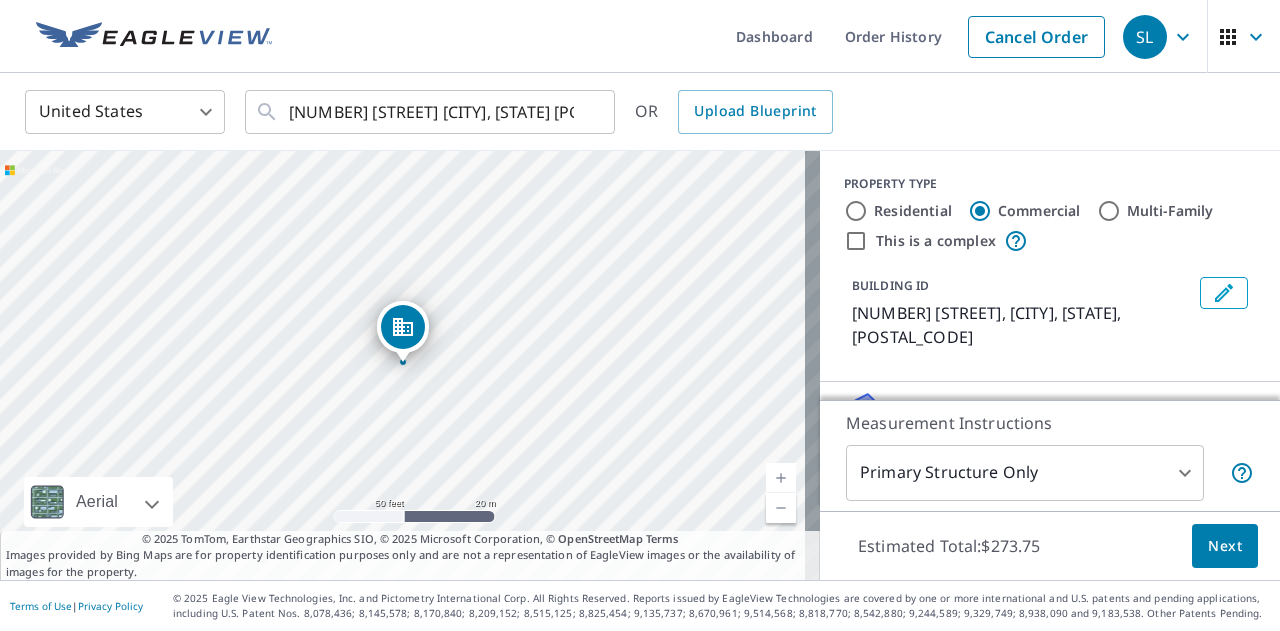 drag, startPoint x: 702, startPoint y: 207, endPoint x: 496, endPoint y: 387, distance: 273.5617 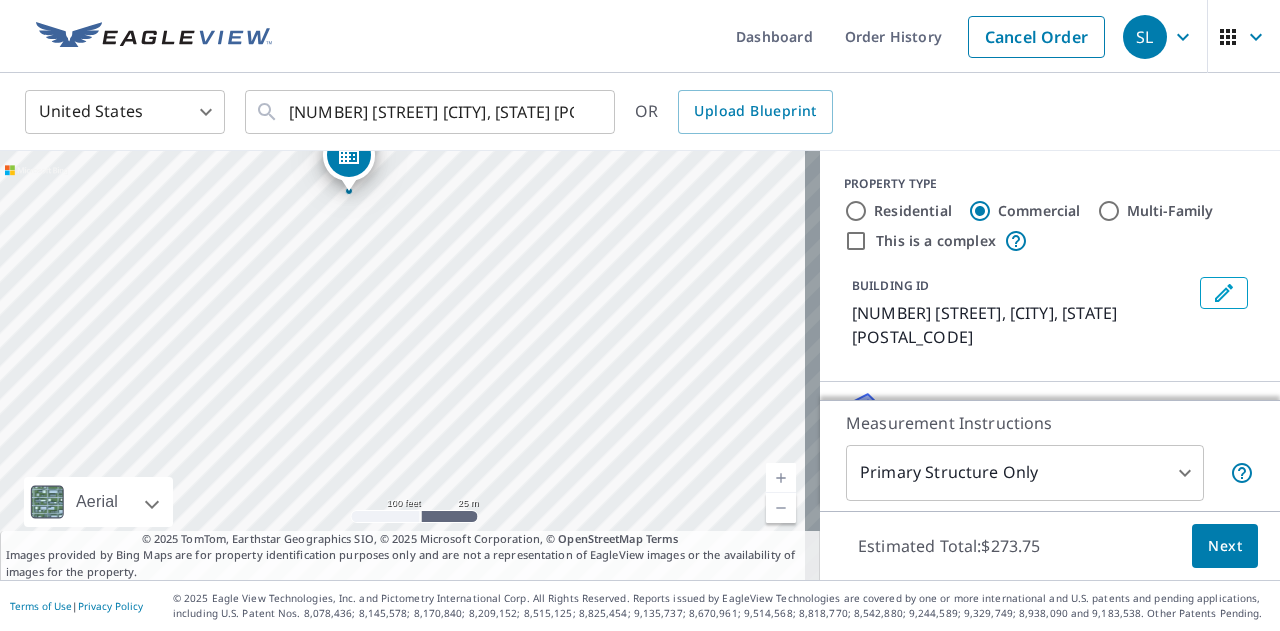drag, startPoint x: 404, startPoint y: 222, endPoint x: 416, endPoint y: 291, distance: 70.035706 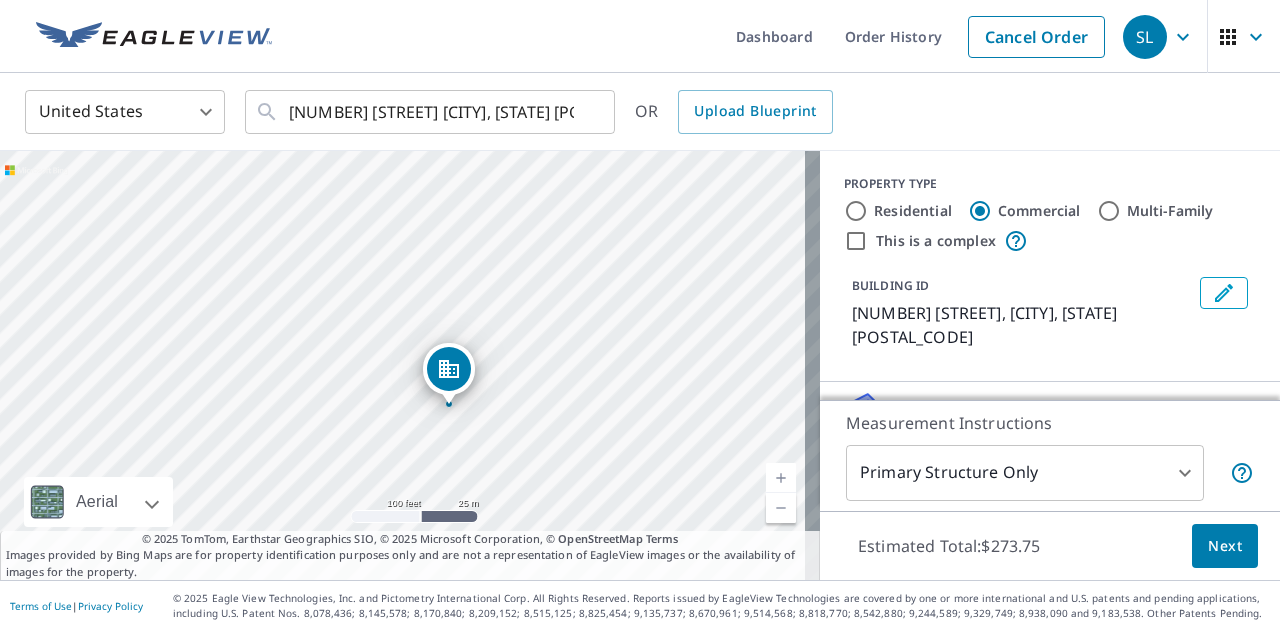 drag, startPoint x: 349, startPoint y: 183, endPoint x: 442, endPoint y: 371, distance: 209.74509 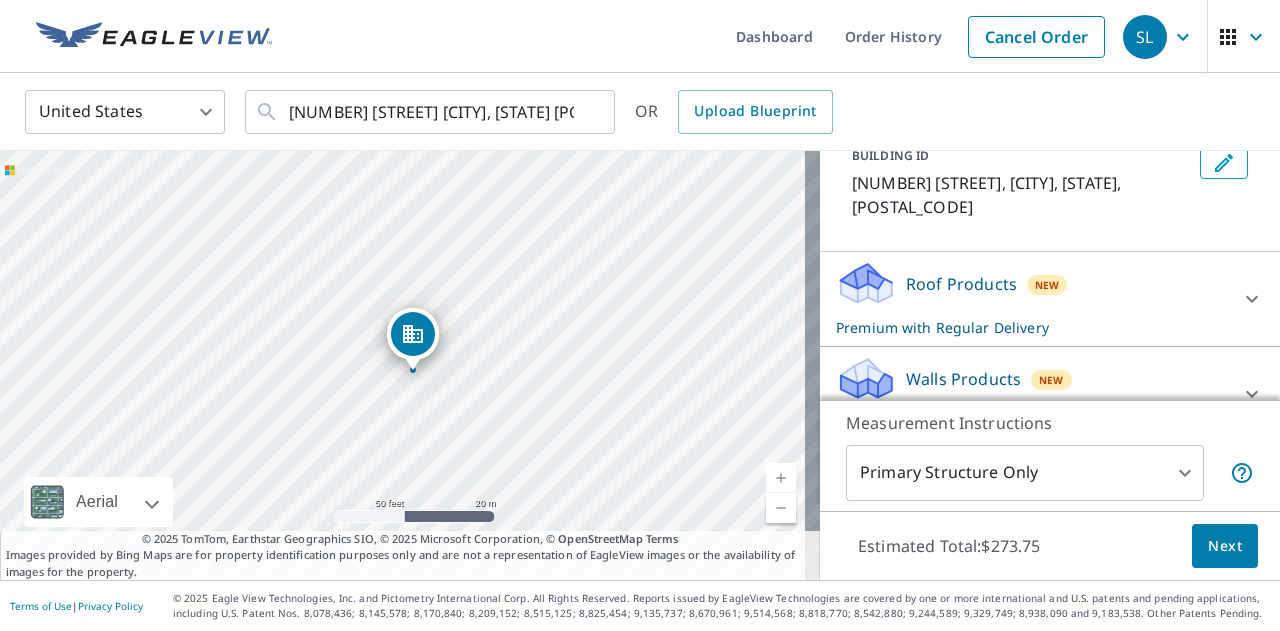 scroll, scrollTop: 146, scrollLeft: 0, axis: vertical 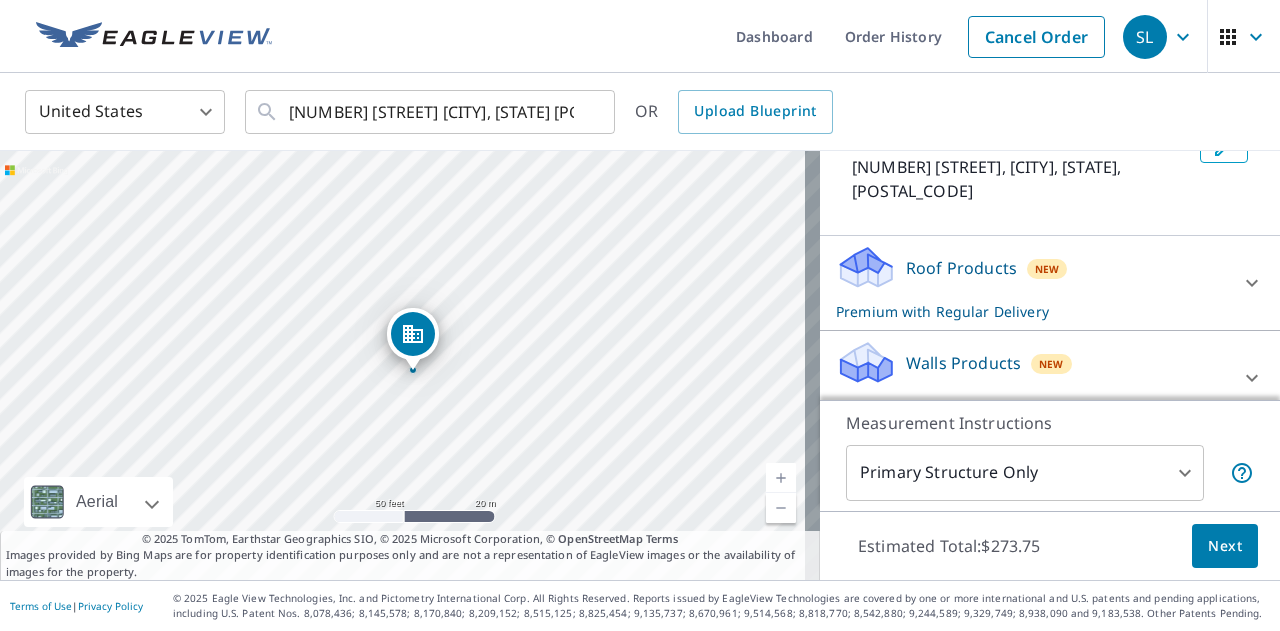 click on "Roof Products New Premium with Regular Delivery" at bounding box center [1032, 283] 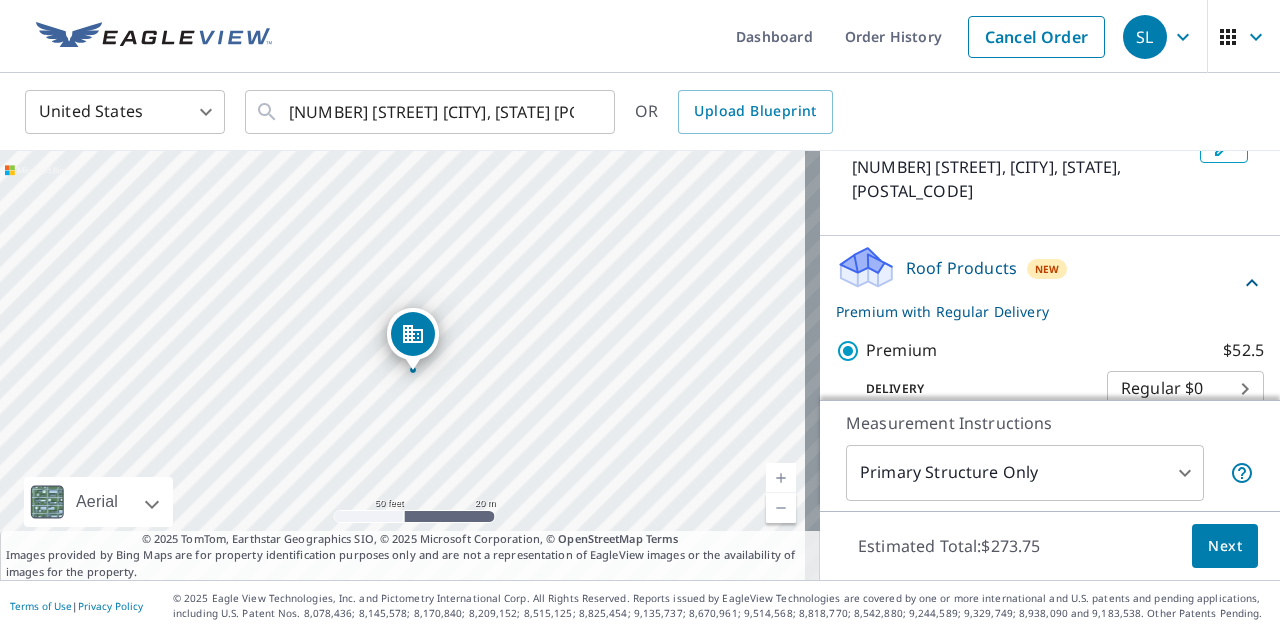 click on "Roof Products New Premium with Regular Delivery" at bounding box center [1038, 283] 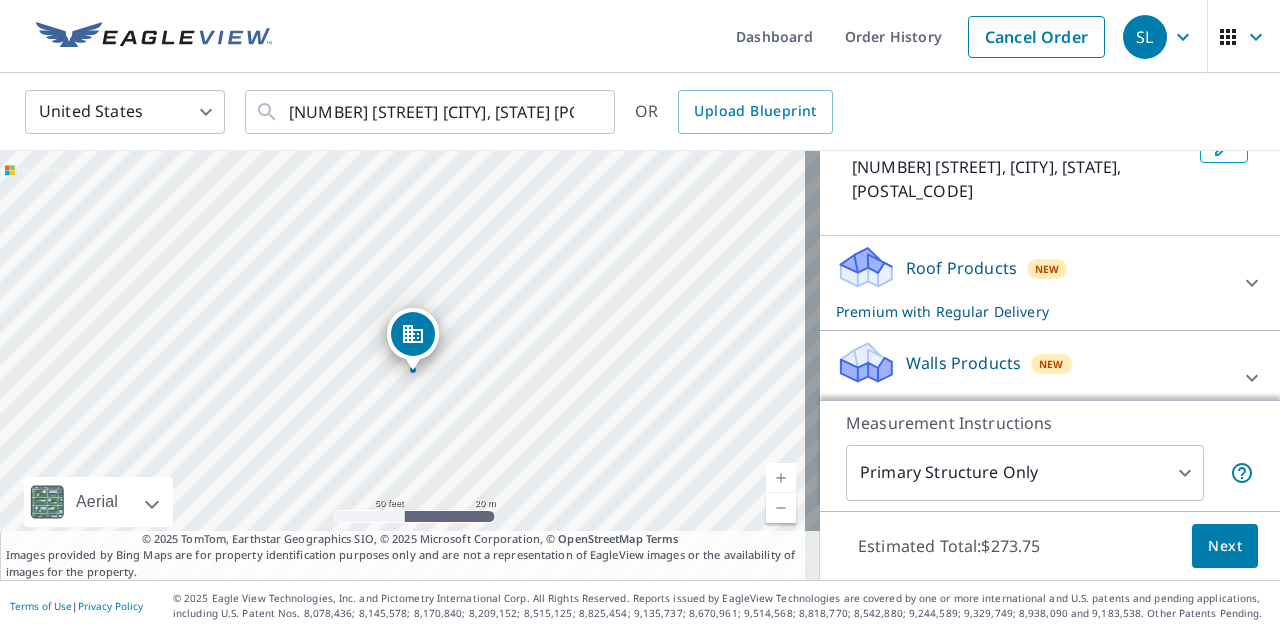 click on "Next" at bounding box center [1225, 546] 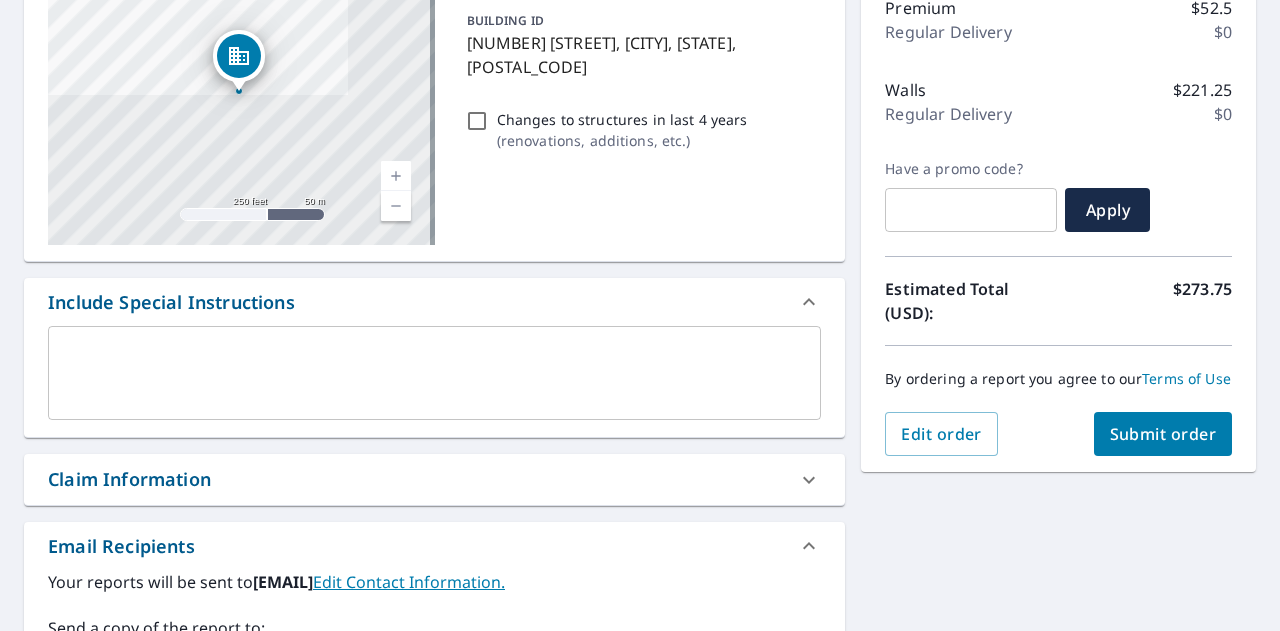 scroll, scrollTop: 248, scrollLeft: 0, axis: vertical 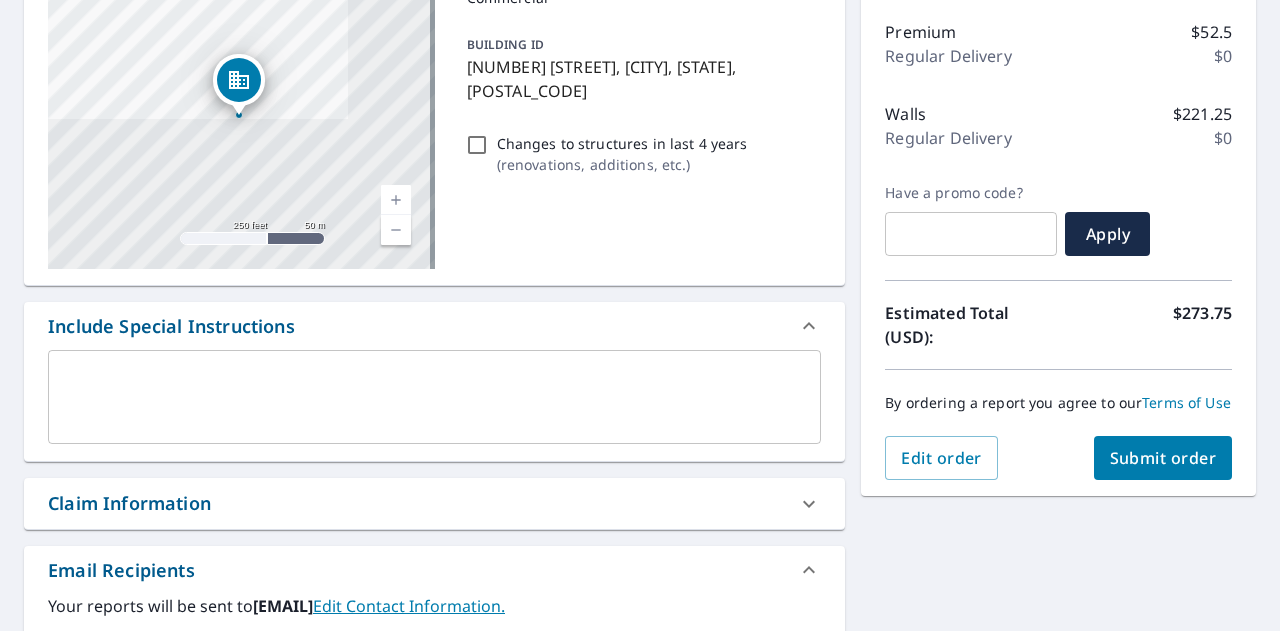 drag, startPoint x: 1162, startPoint y: 476, endPoint x: 548, endPoint y: 377, distance: 621.93005 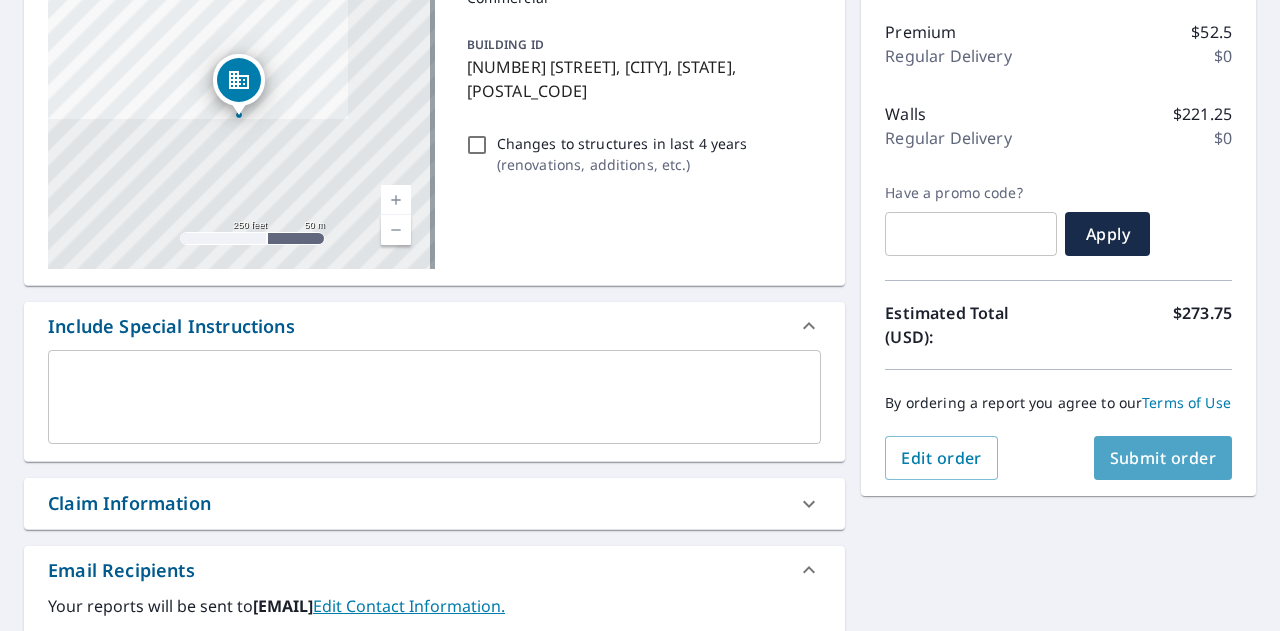 click on "Submit order" at bounding box center [1163, 458] 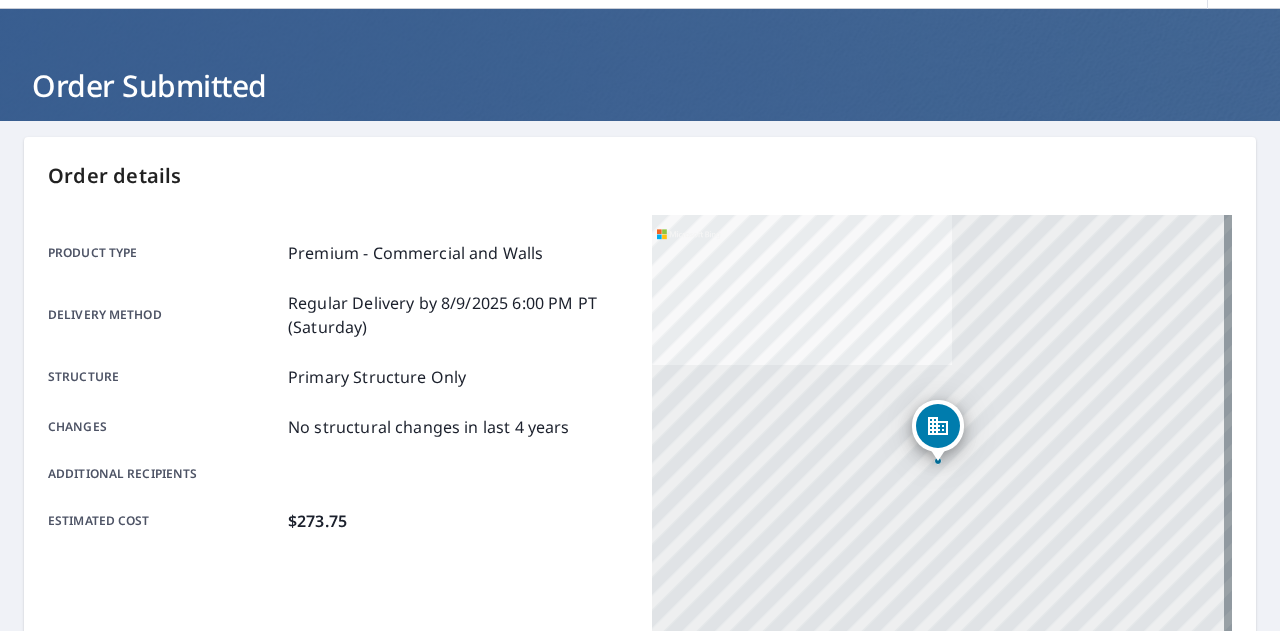 scroll, scrollTop: 0, scrollLeft: 0, axis: both 